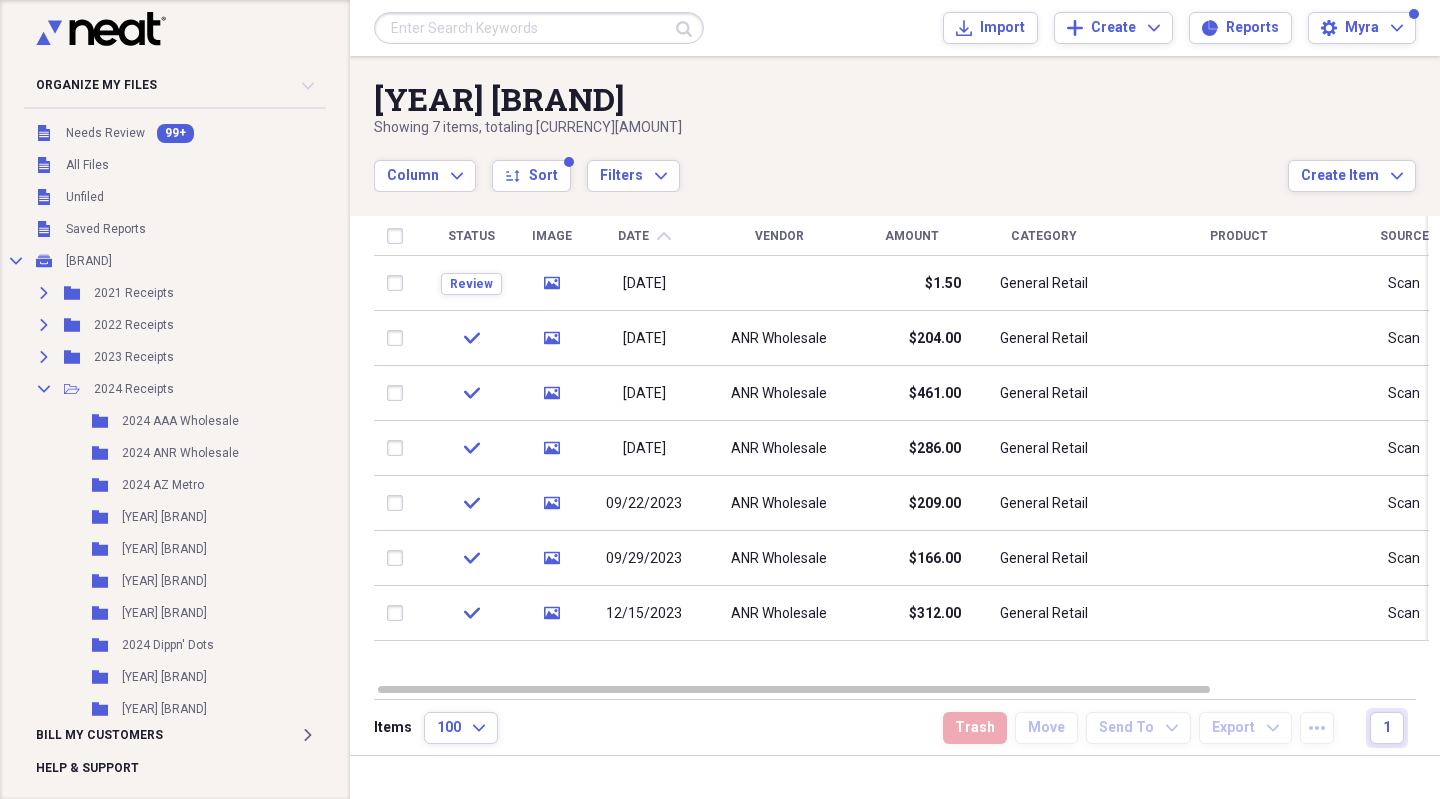 scroll, scrollTop: 0, scrollLeft: 0, axis: both 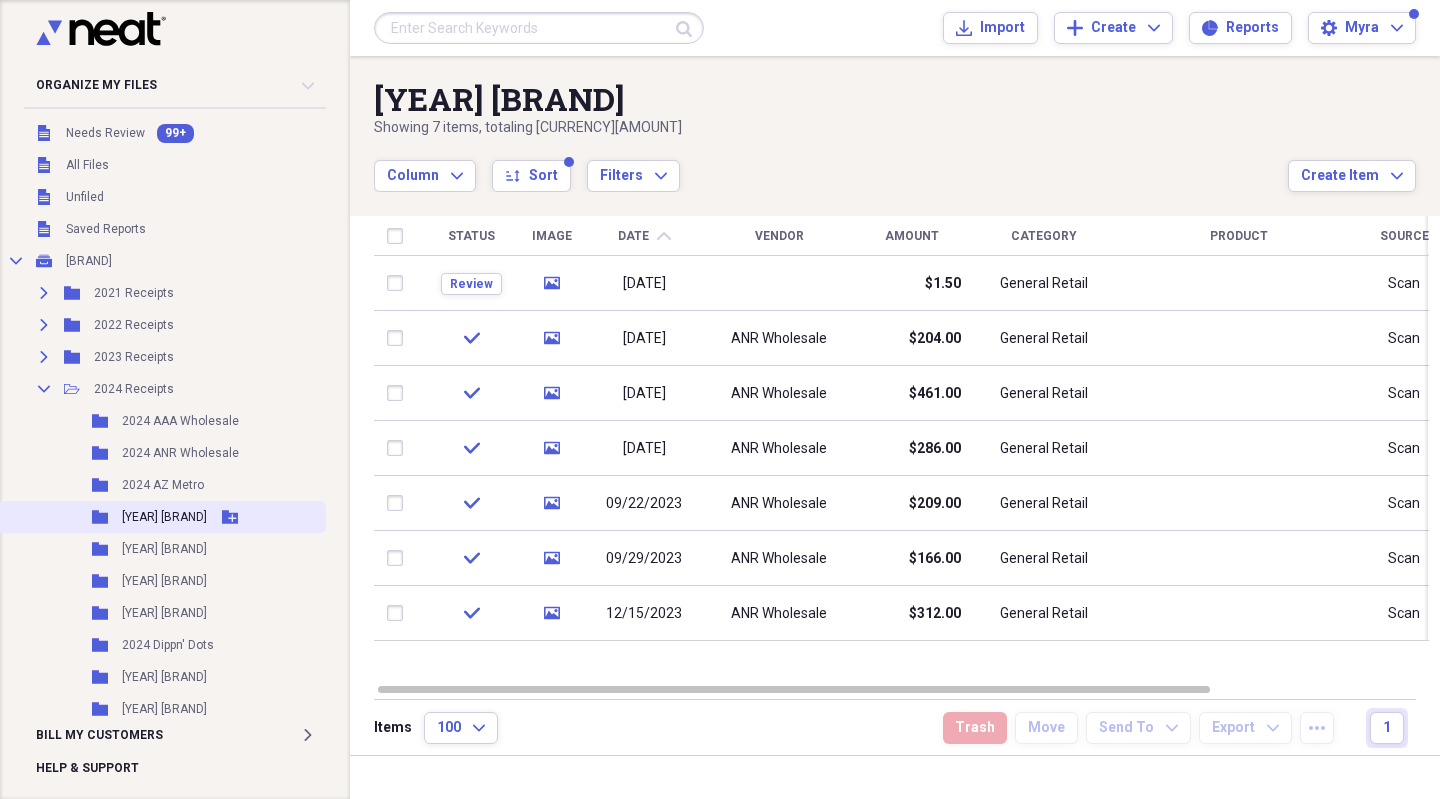 click on "Folder [YEAR] [BRAND] Add Folder" at bounding box center [161, 517] 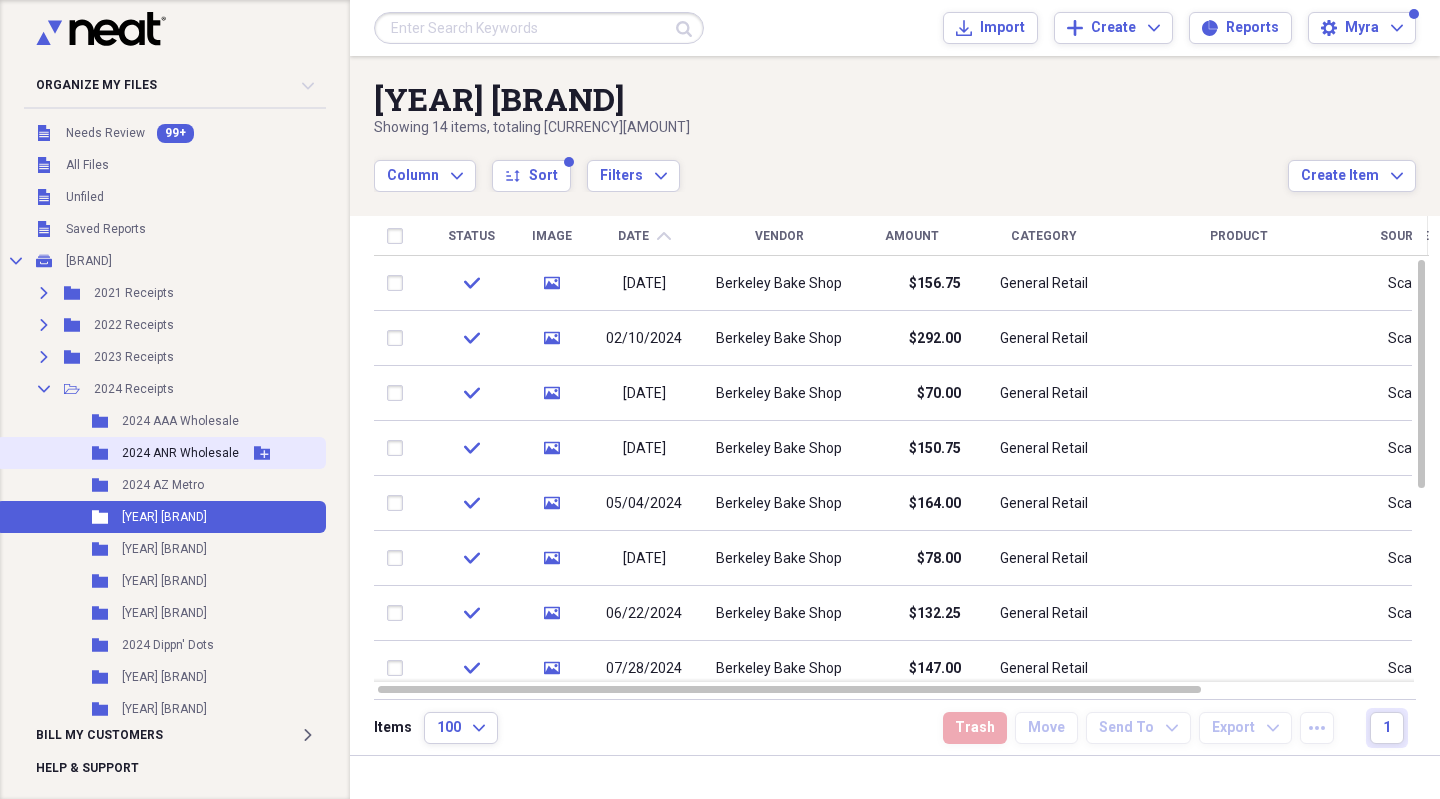 click on "Folder [YEAR] [BRAND] Add Folder" at bounding box center [161, 453] 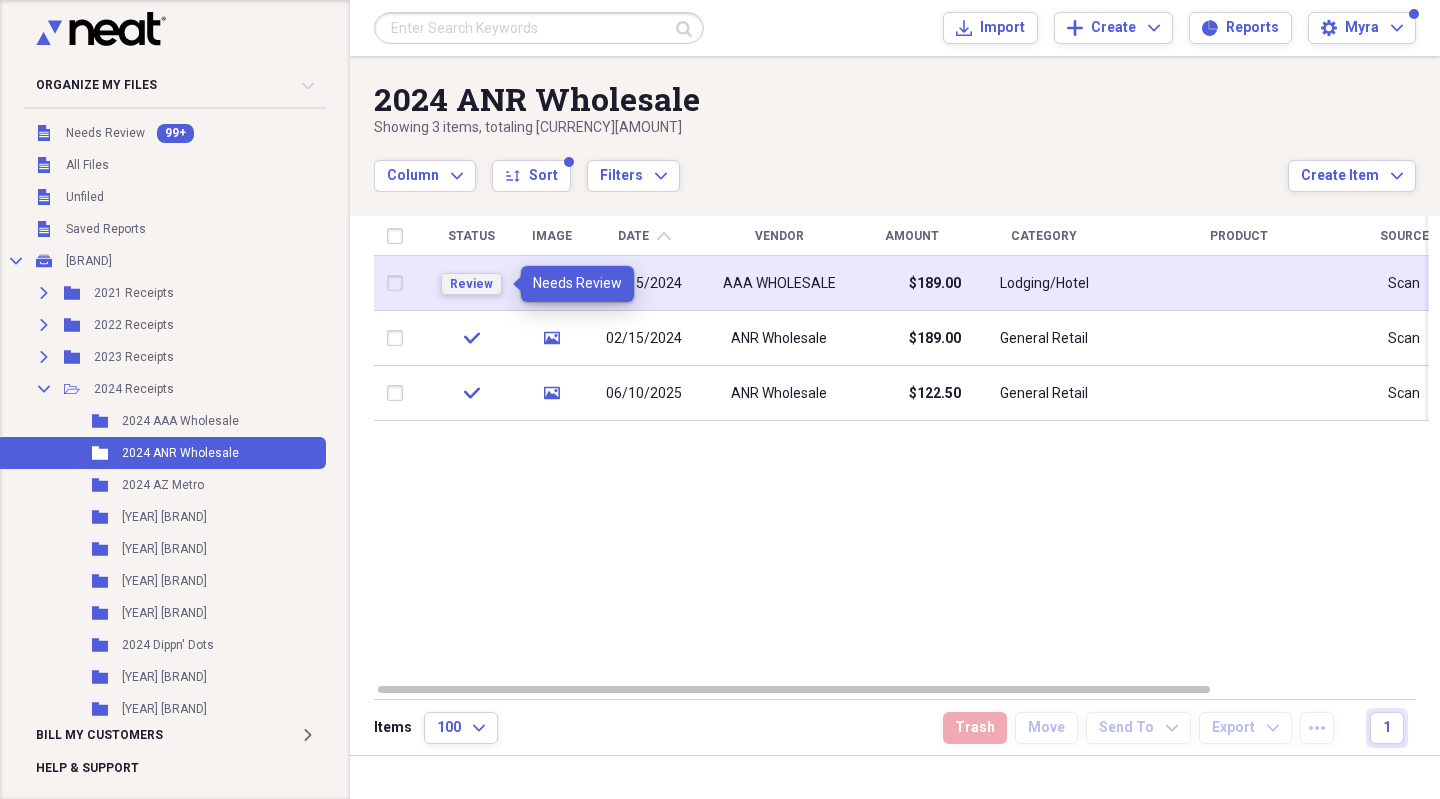 click on "Review" at bounding box center (471, 284) 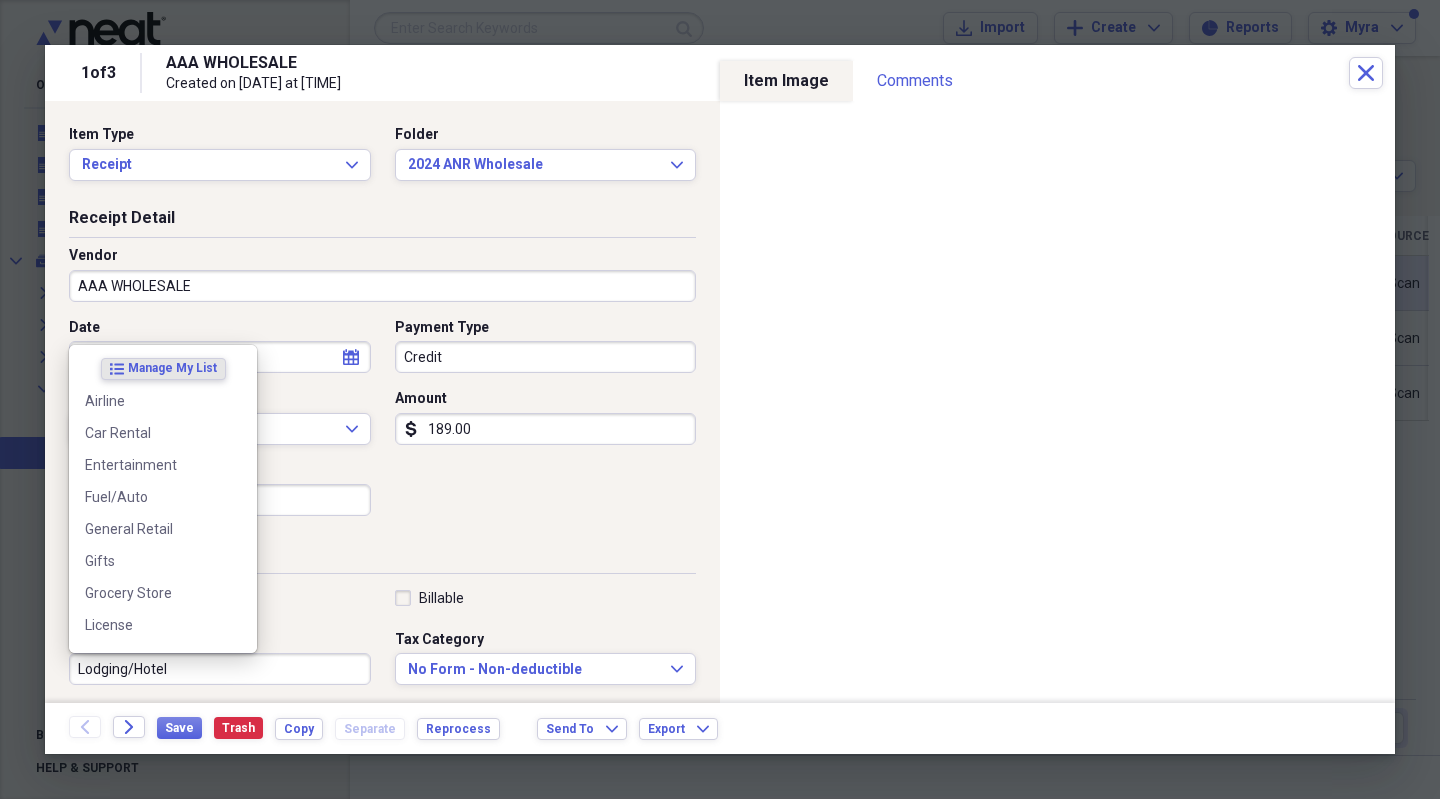 click on "Lodging/Hotel" at bounding box center [220, 669] 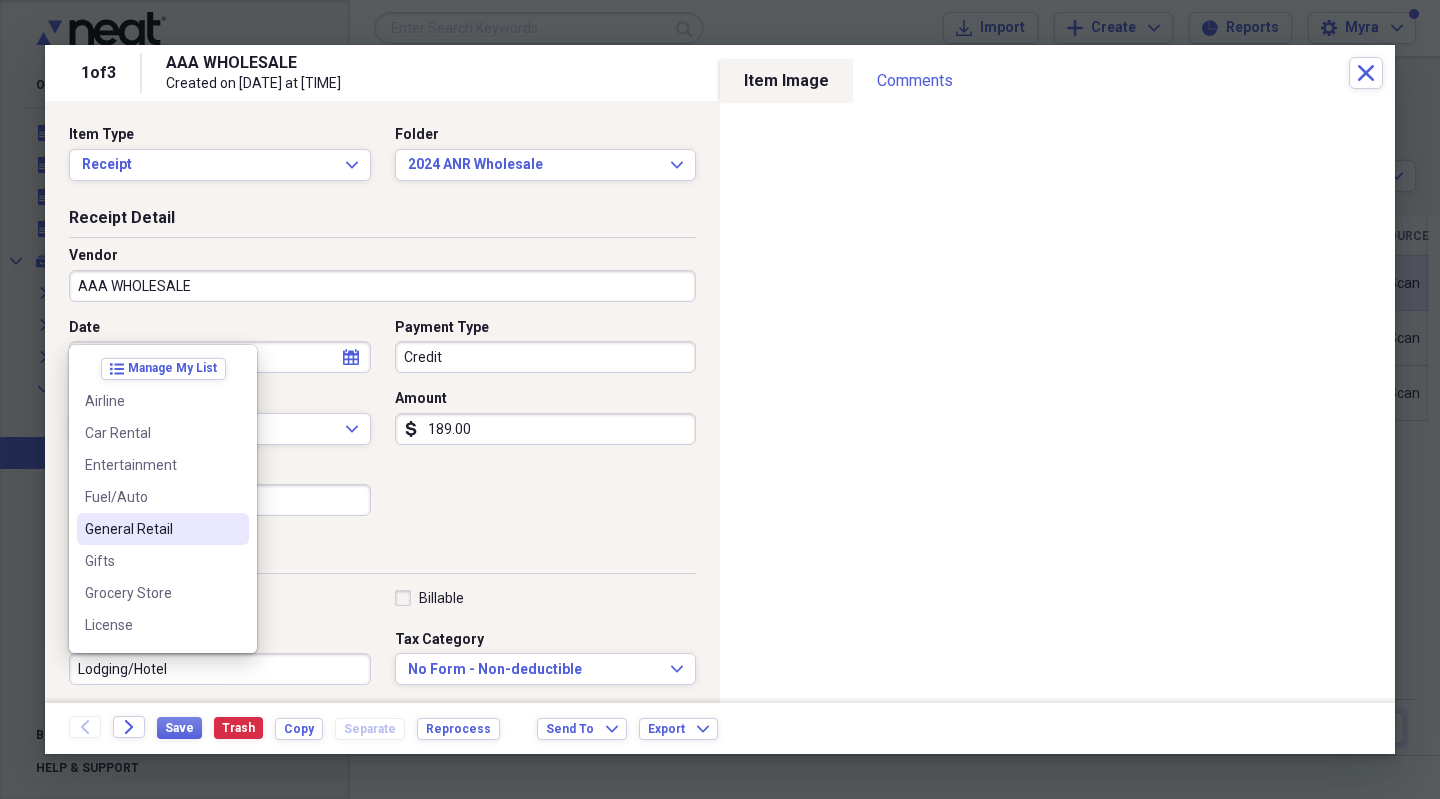 click on "General Retail" at bounding box center (151, 529) 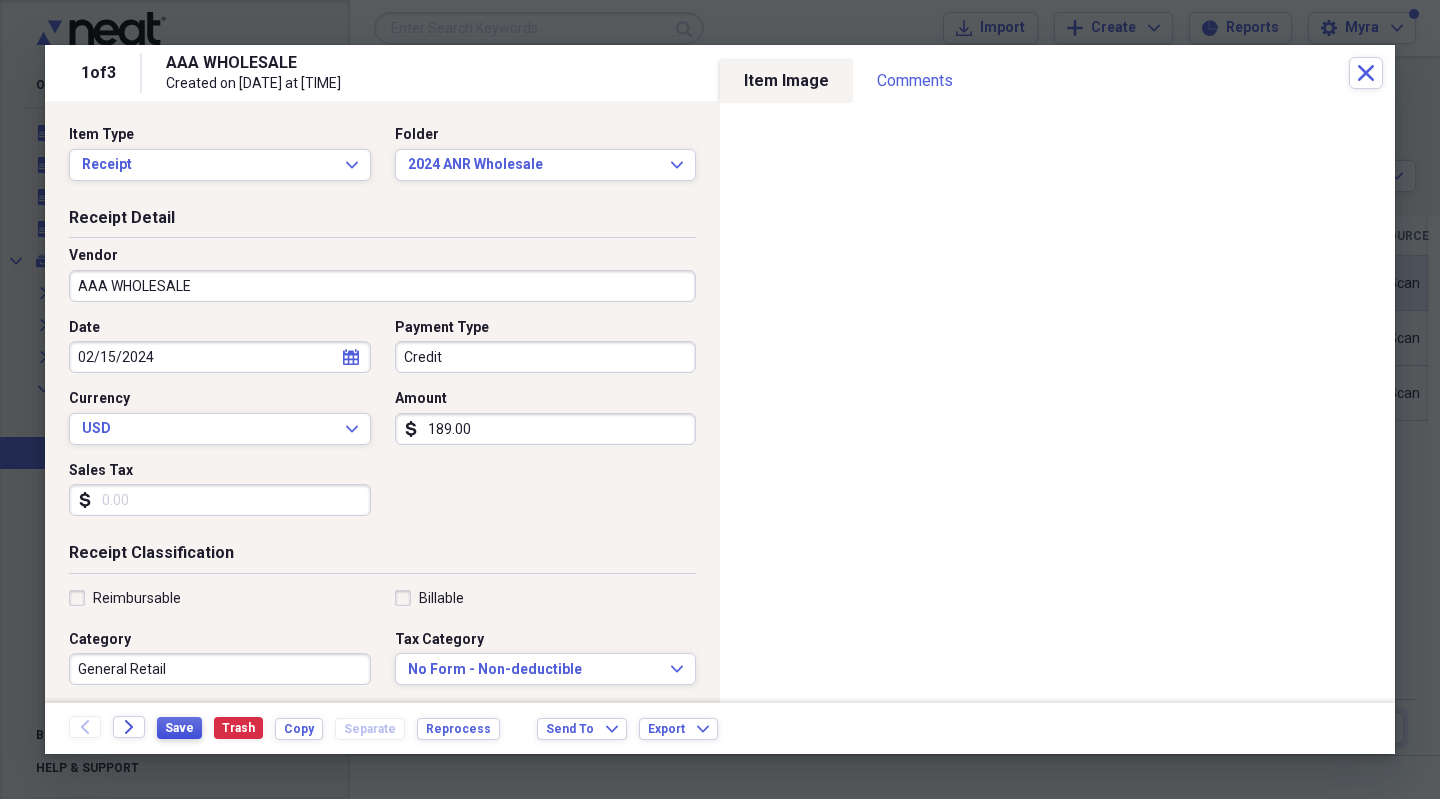 click on "Save" at bounding box center [179, 728] 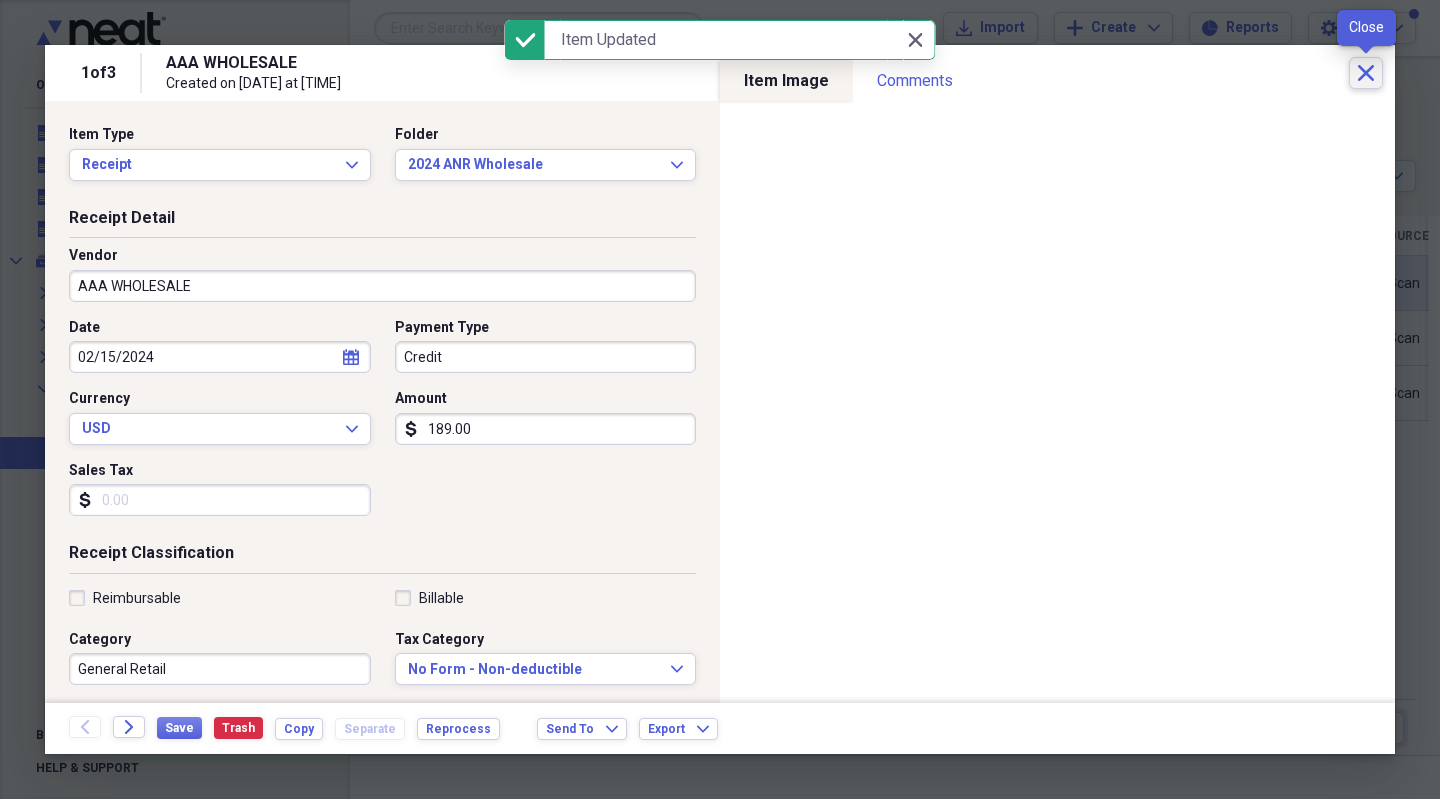 click on "Close" at bounding box center [1366, 73] 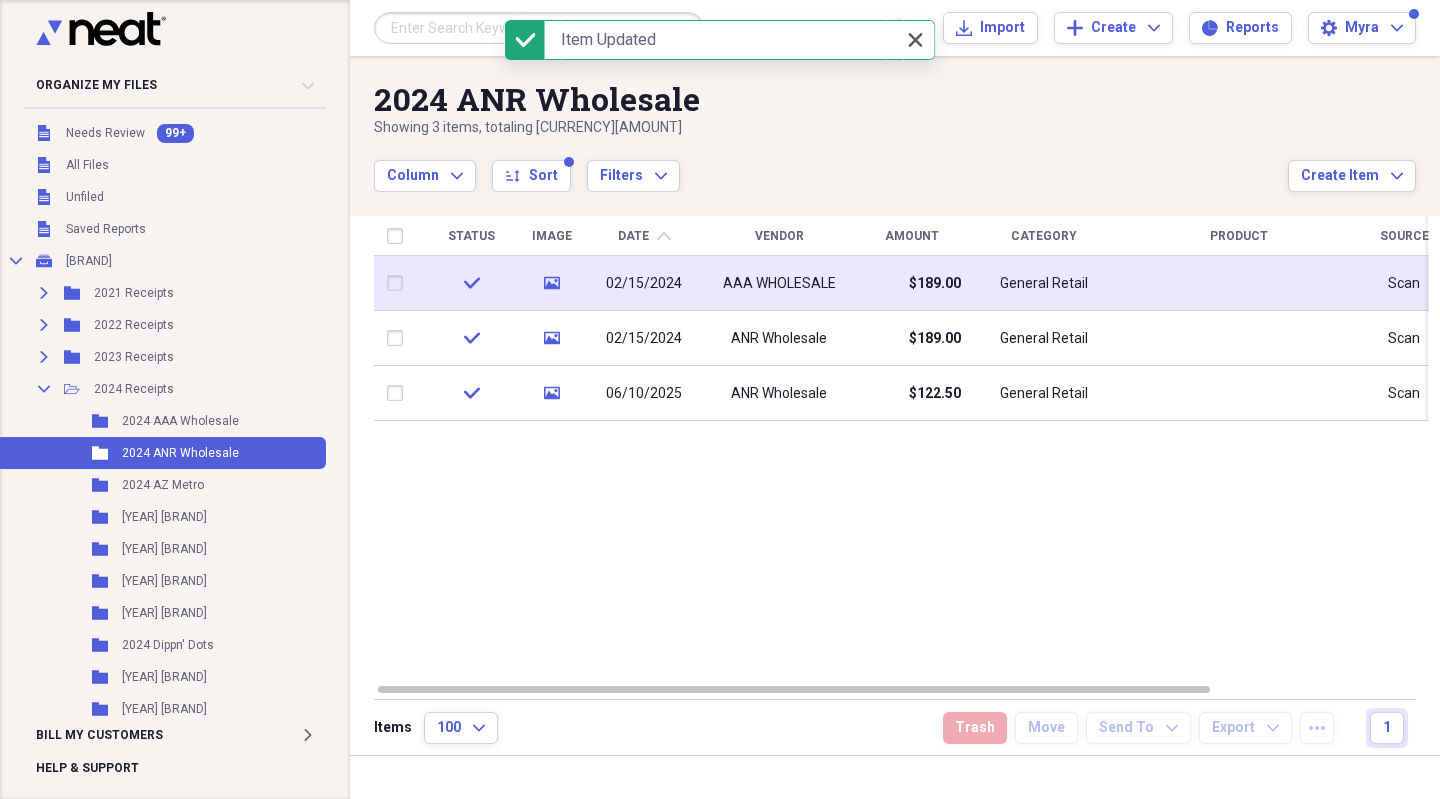 click on "Close Close" at bounding box center (915, 40) 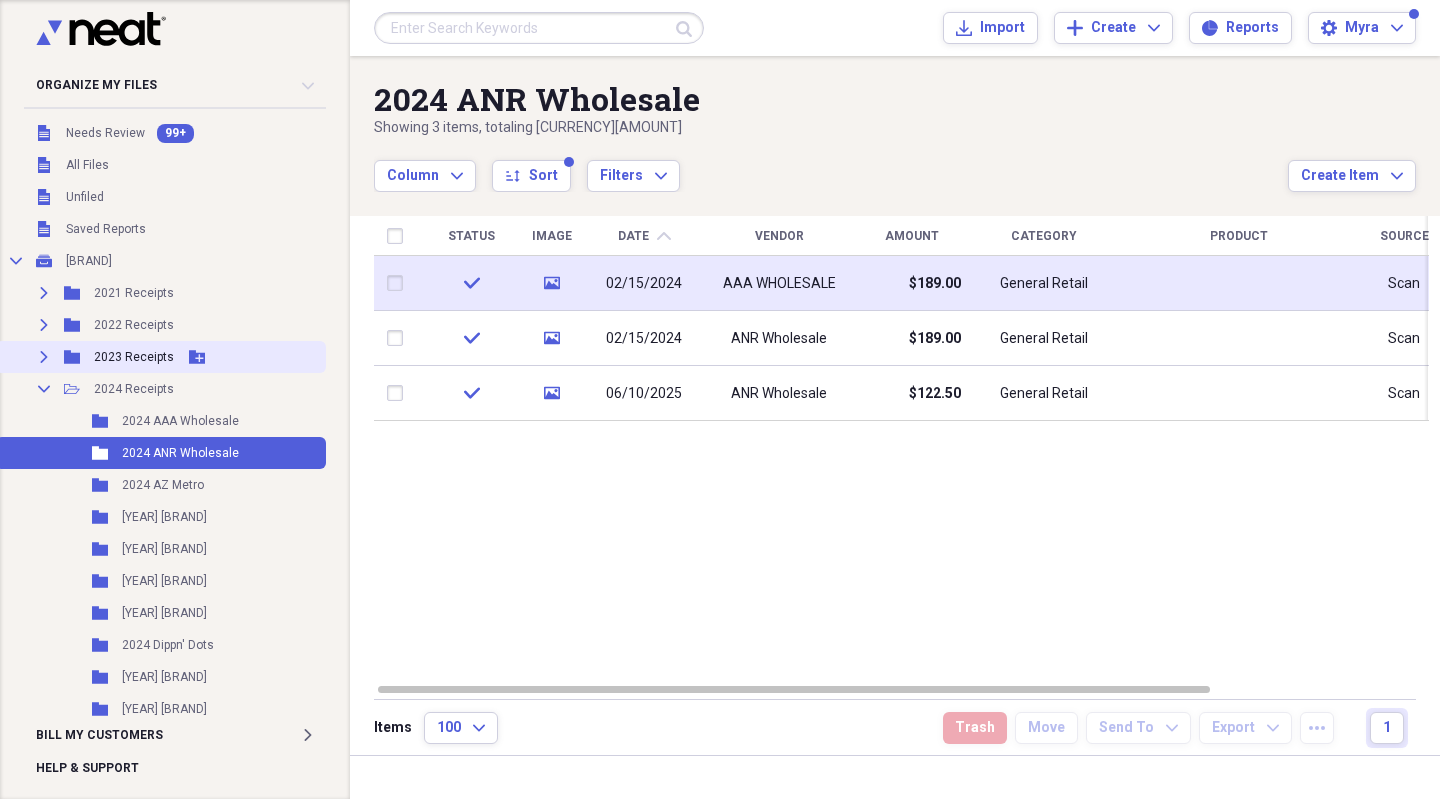 click 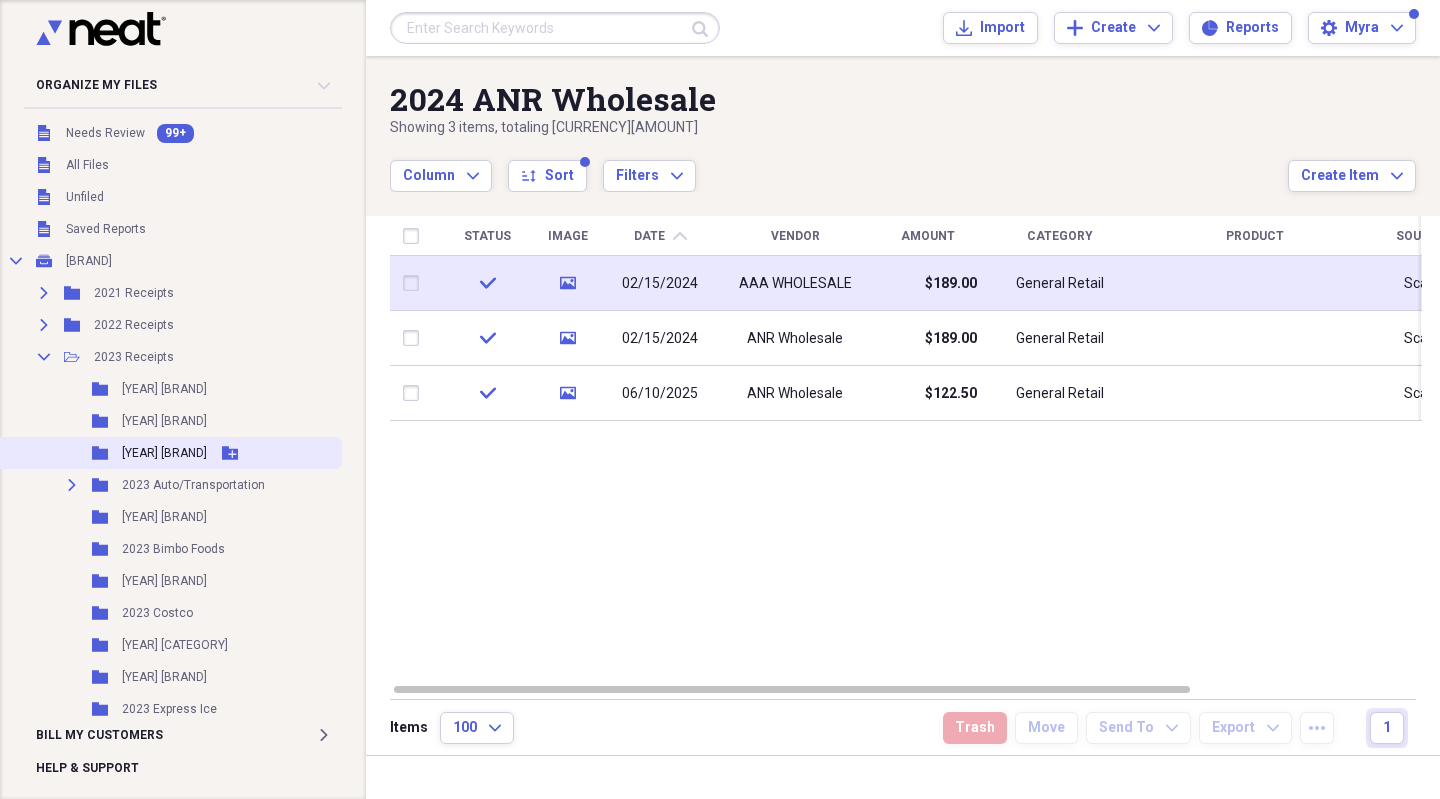 click on "[YEAR] [BRAND]" at bounding box center (164, 453) 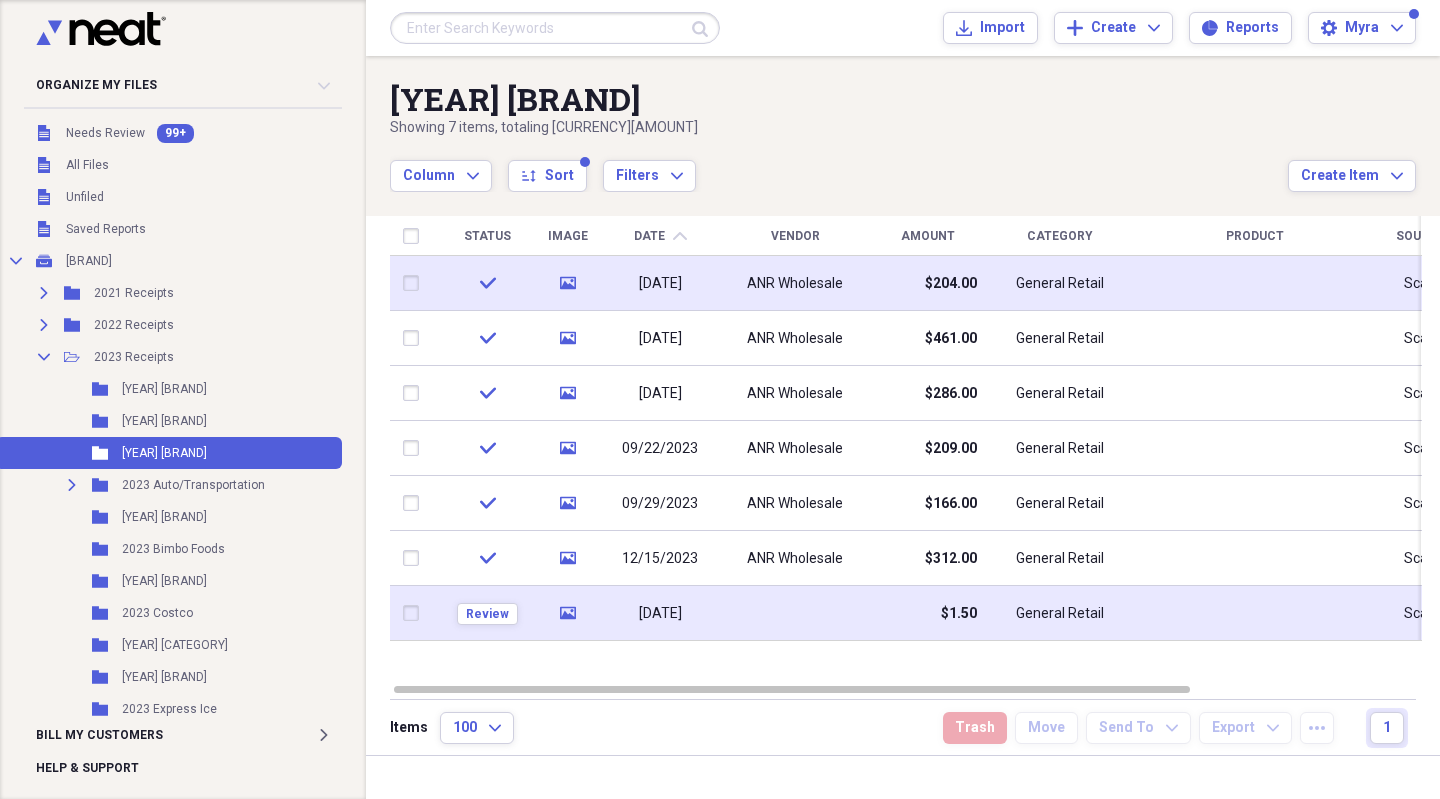 click on "media" at bounding box center [567, 613] 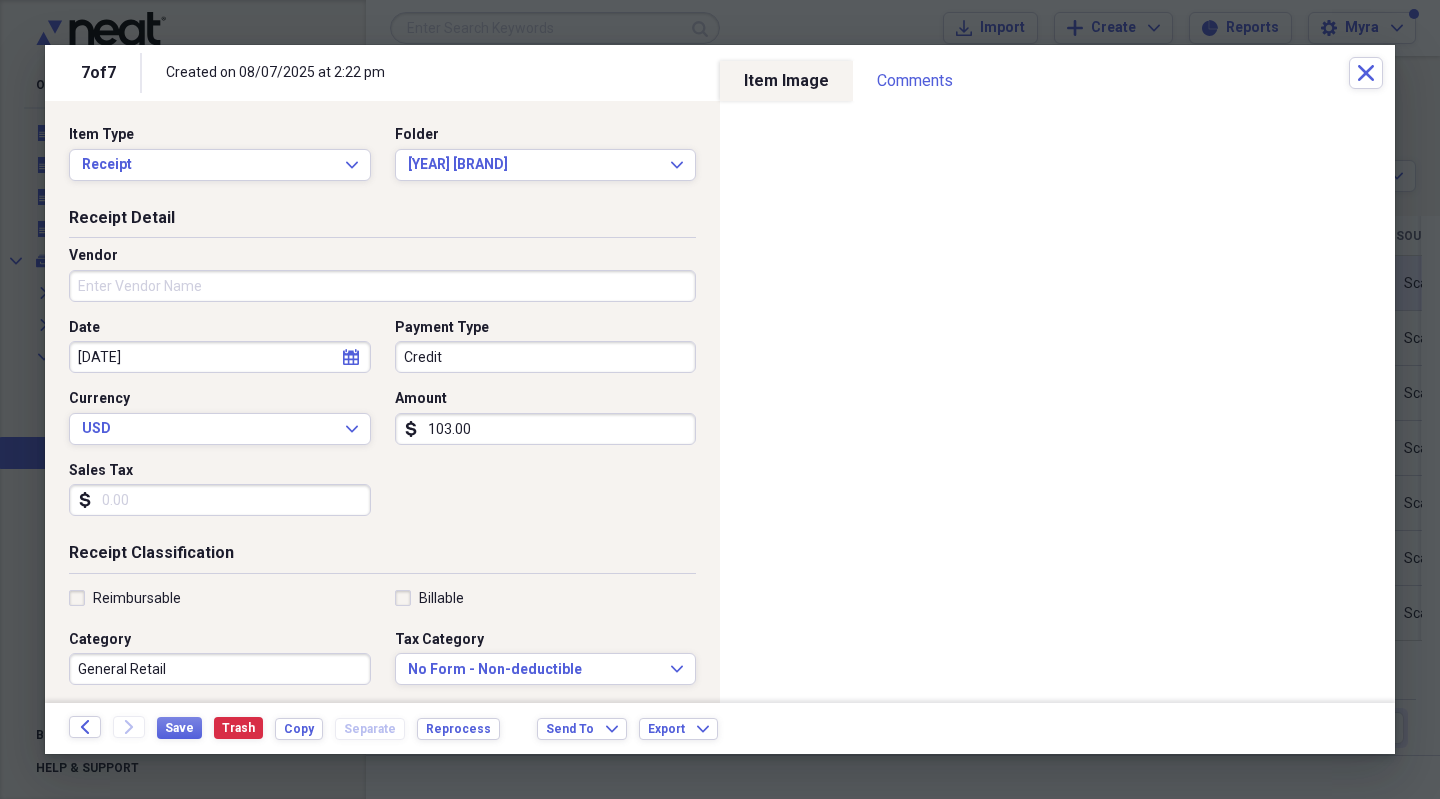 type on "103.00" 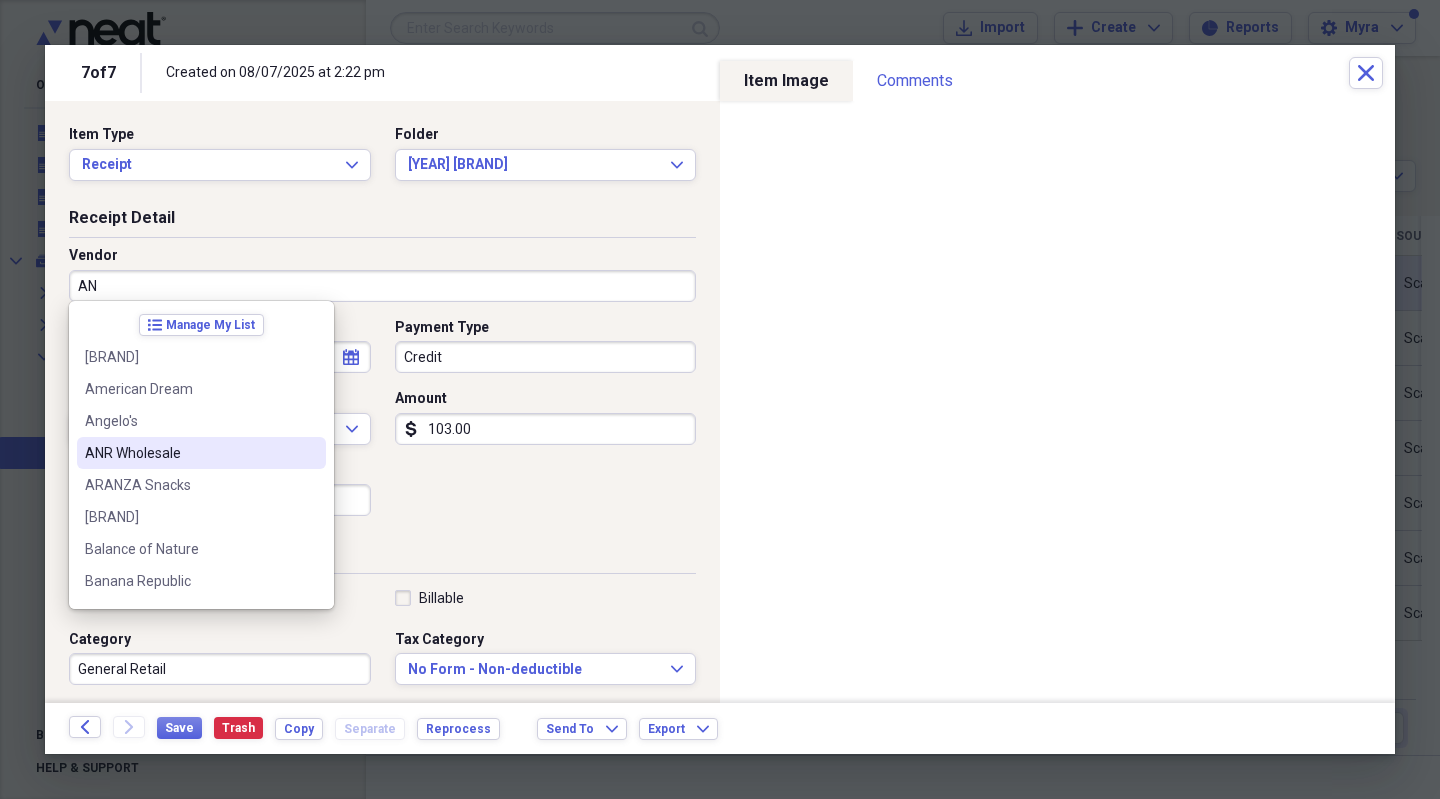 click on "ANR Wholesale" at bounding box center [189, 453] 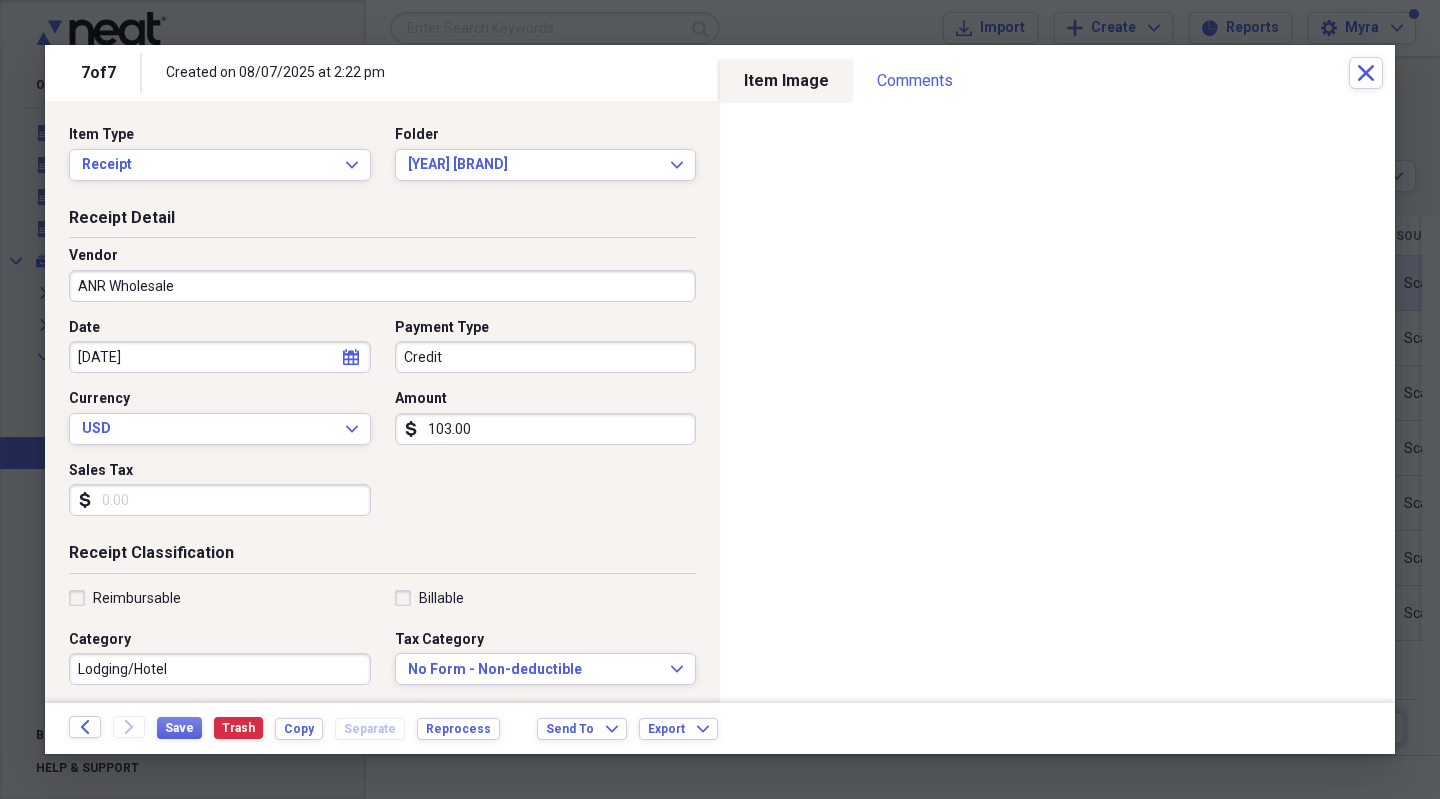 click on "Lodging/Hotel" at bounding box center [220, 669] 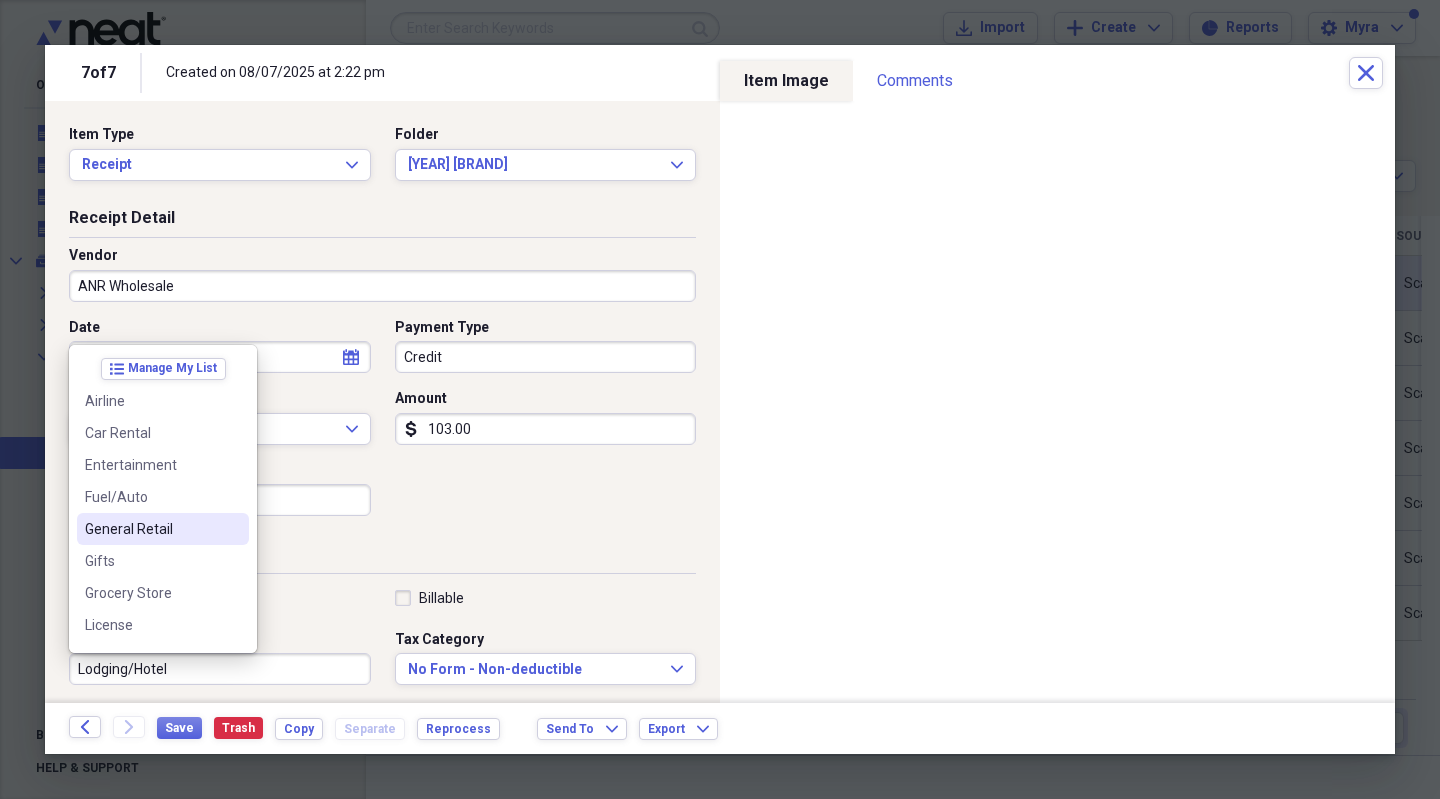 click on "General Retail" at bounding box center [151, 529] 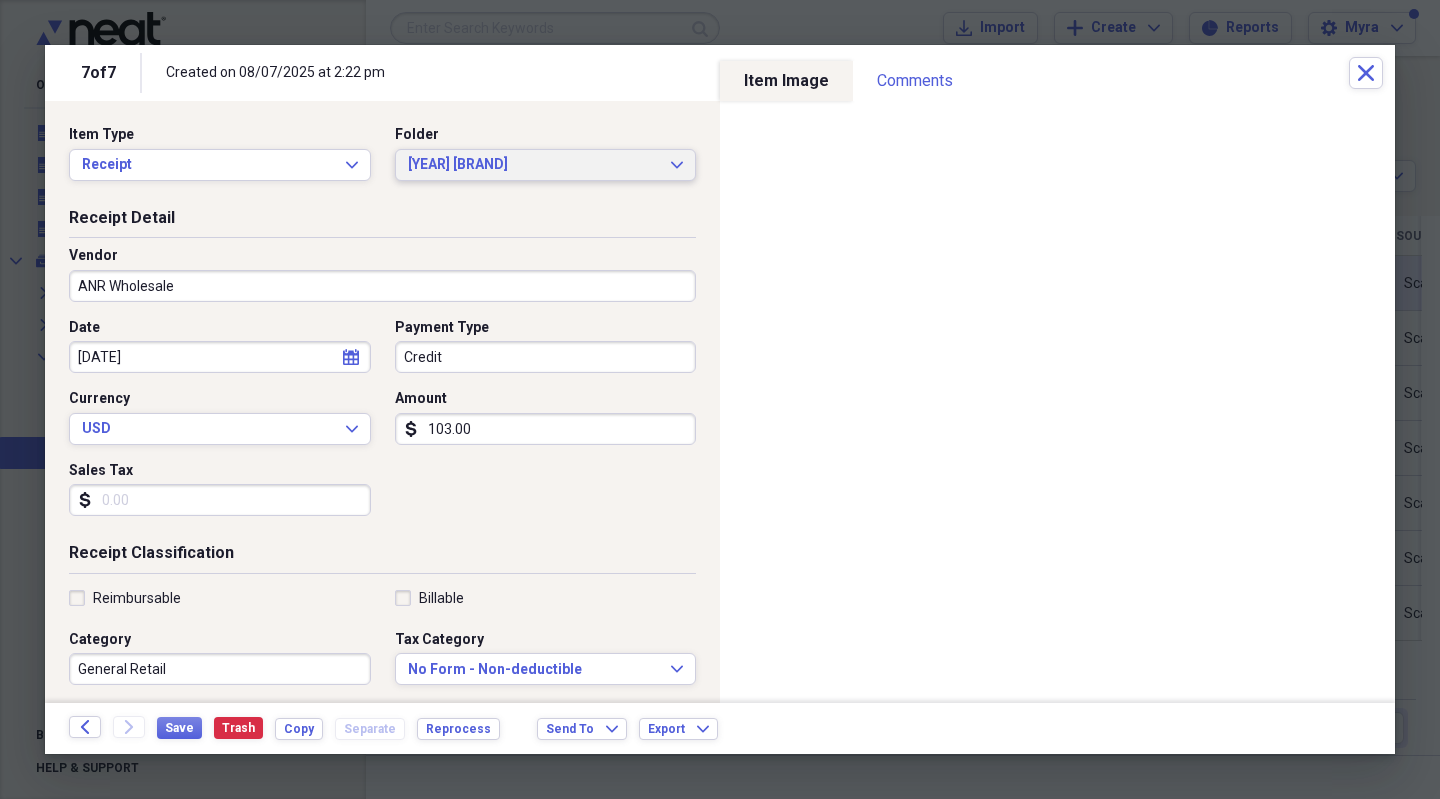 click on "Expand" 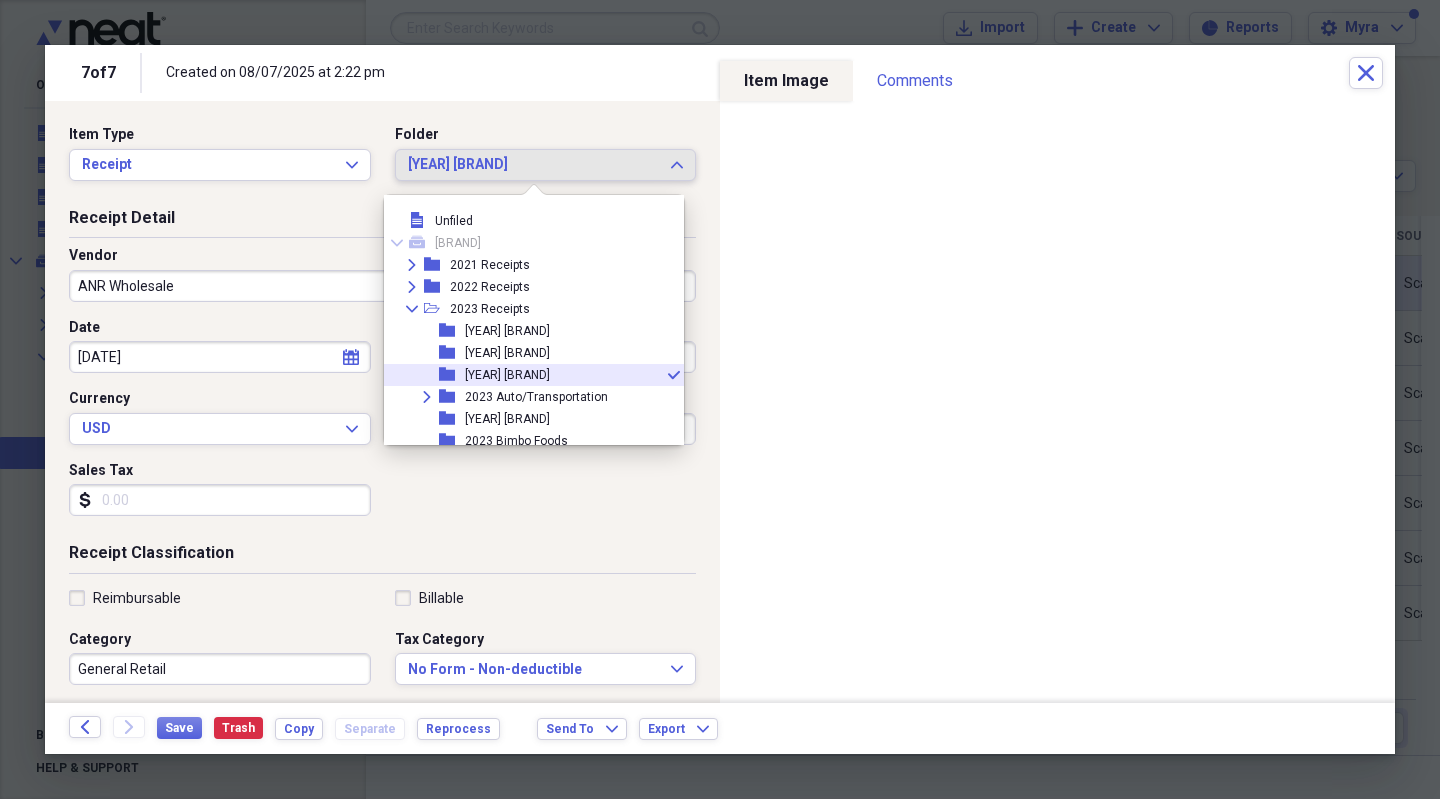 scroll, scrollTop: 55, scrollLeft: 0, axis: vertical 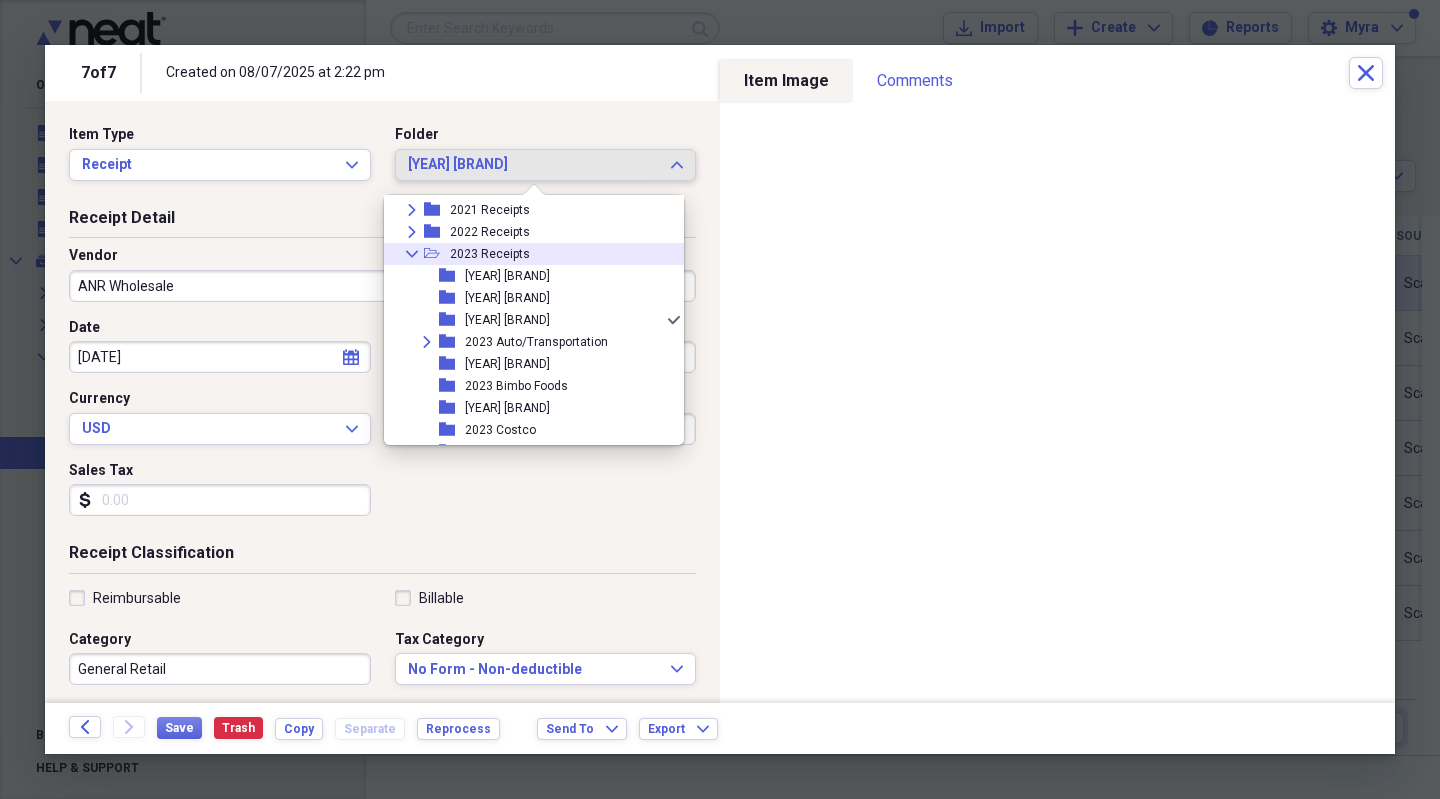 click on "Collapse" 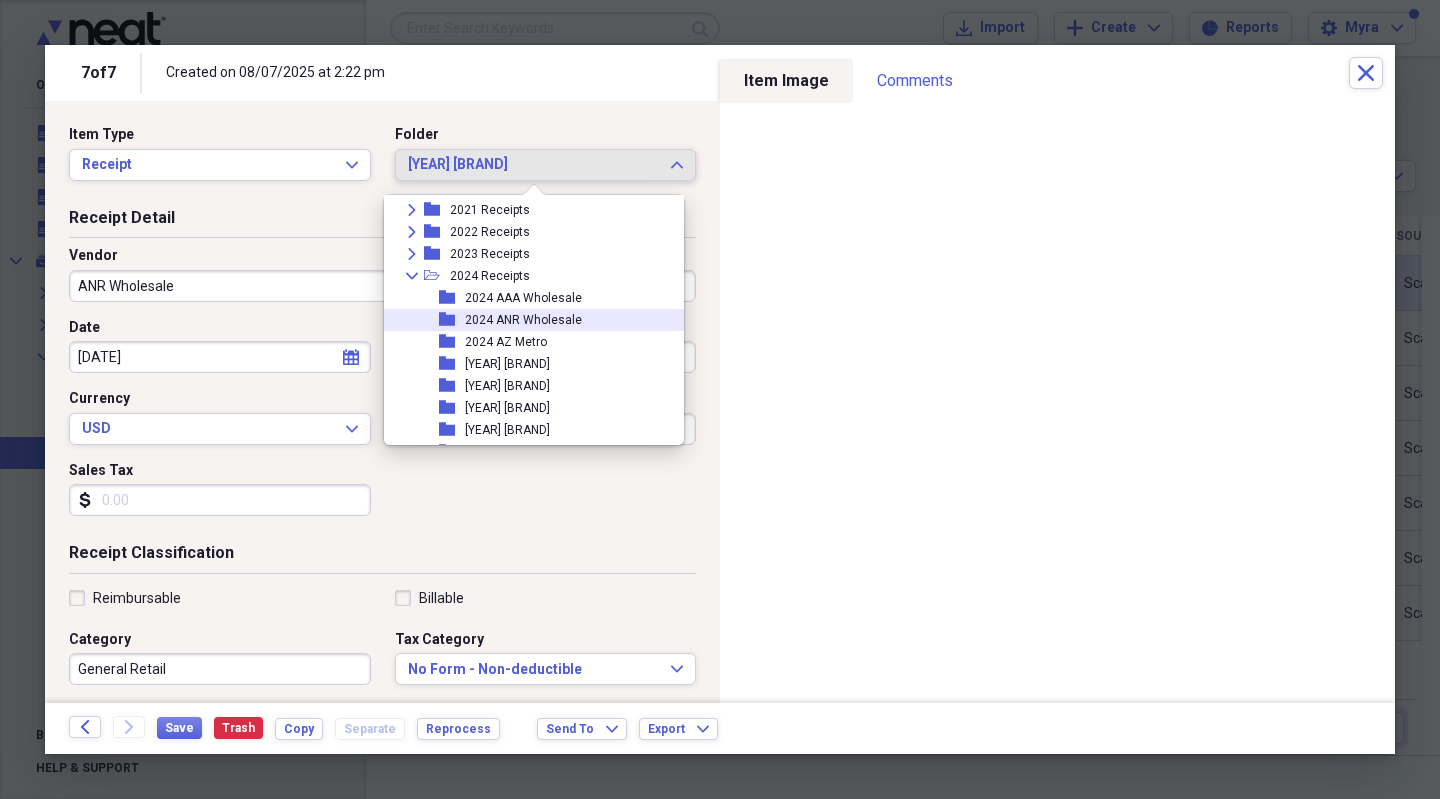 click on "2024 ANR Wholesale" at bounding box center (523, 320) 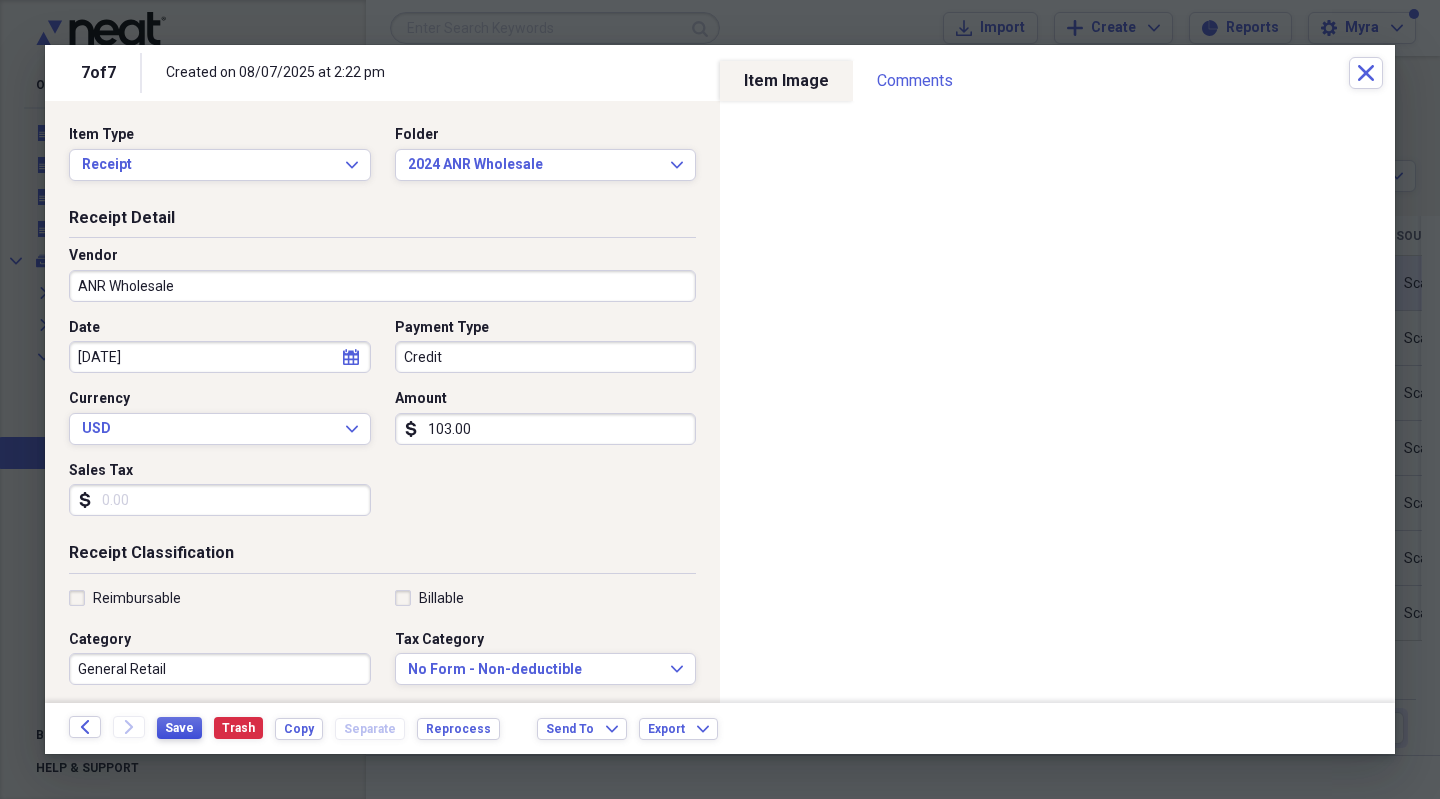 click on "Save" at bounding box center (179, 728) 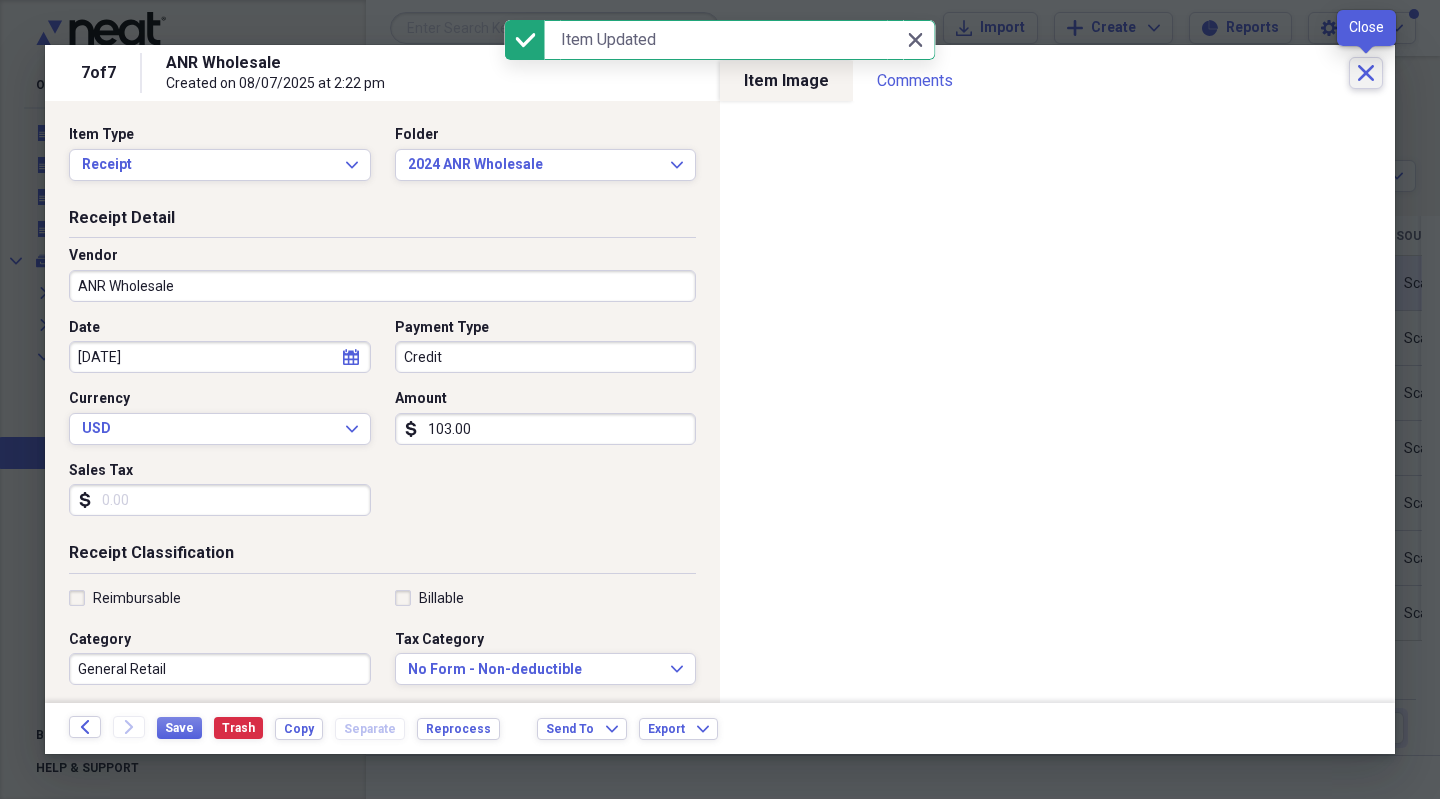click 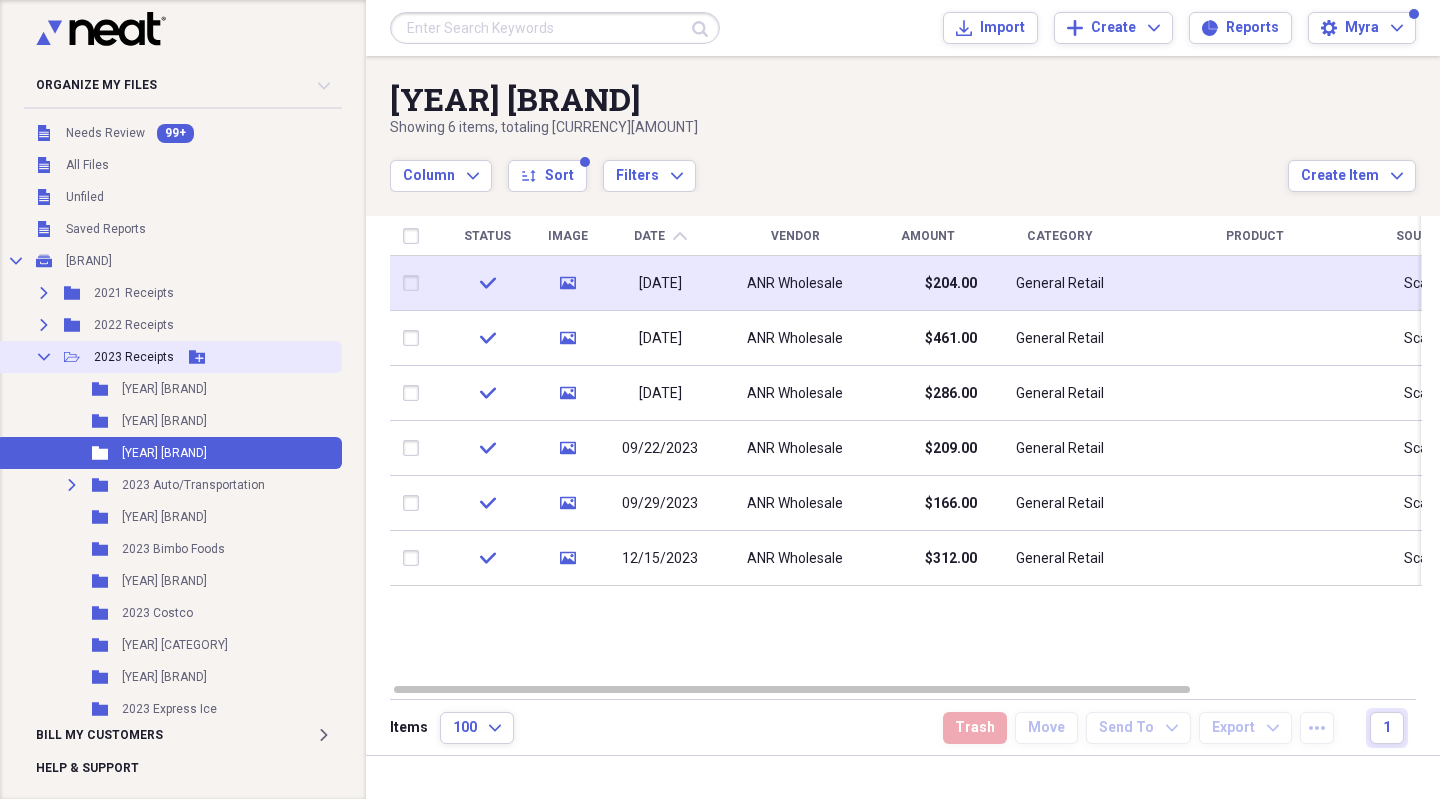 click on "Collapse" 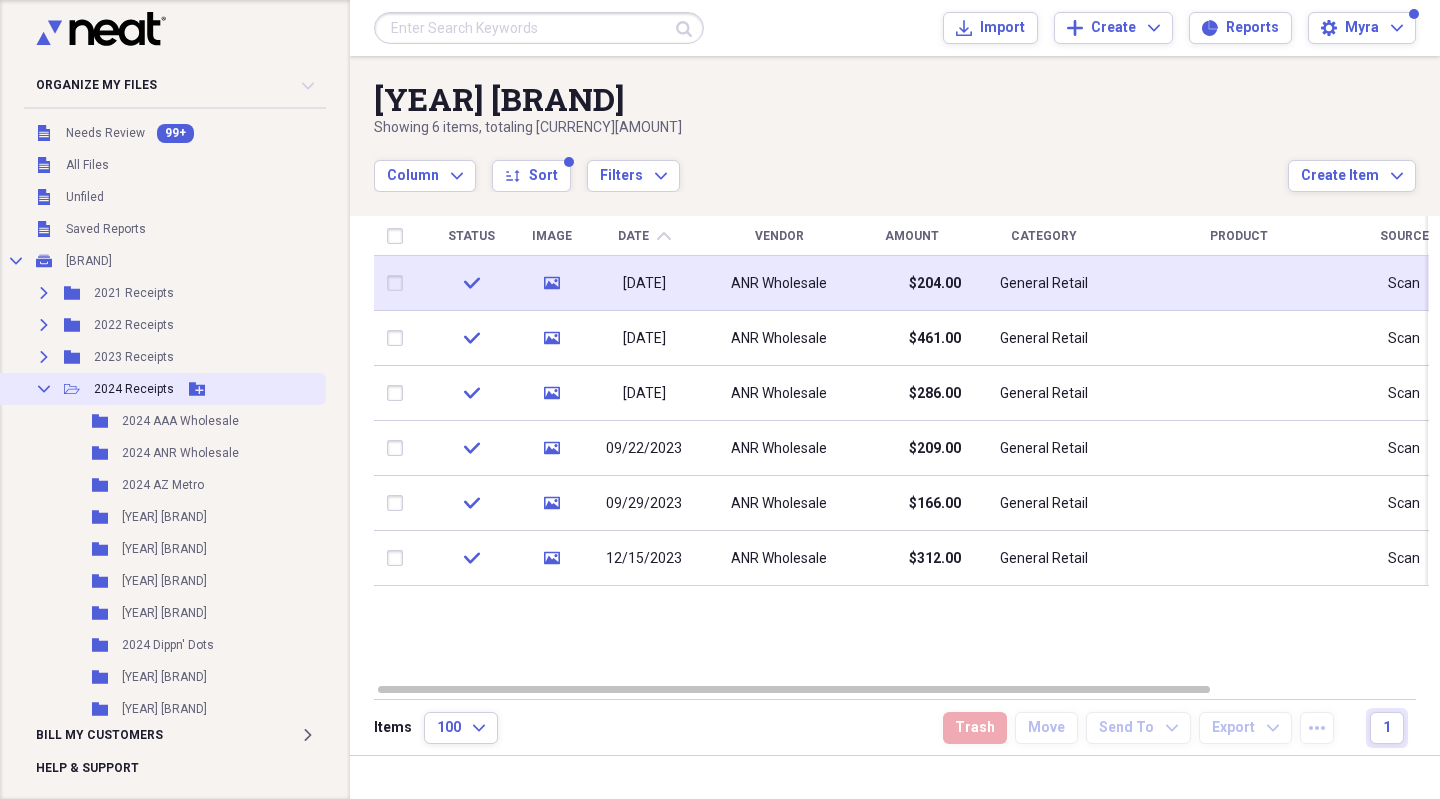 click 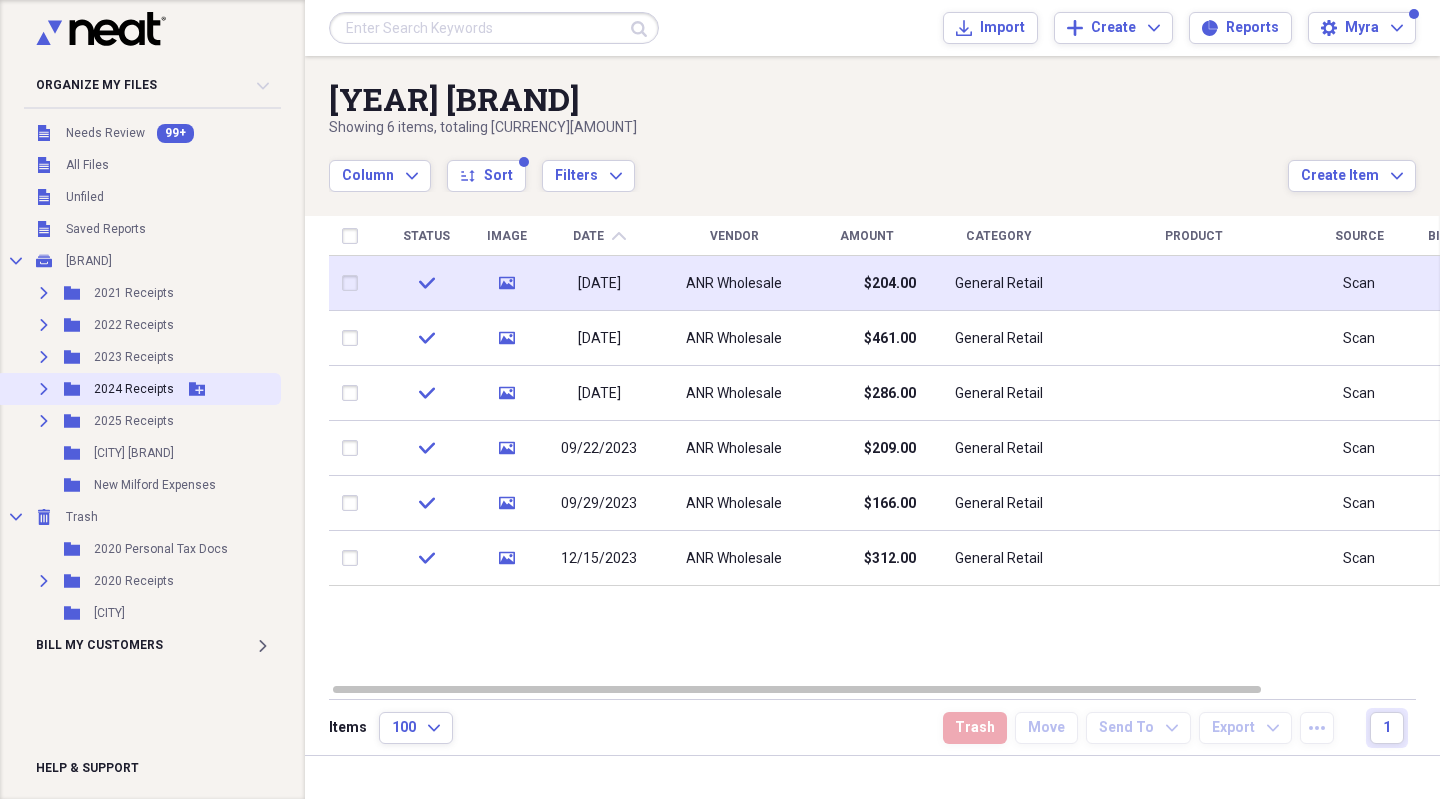 click 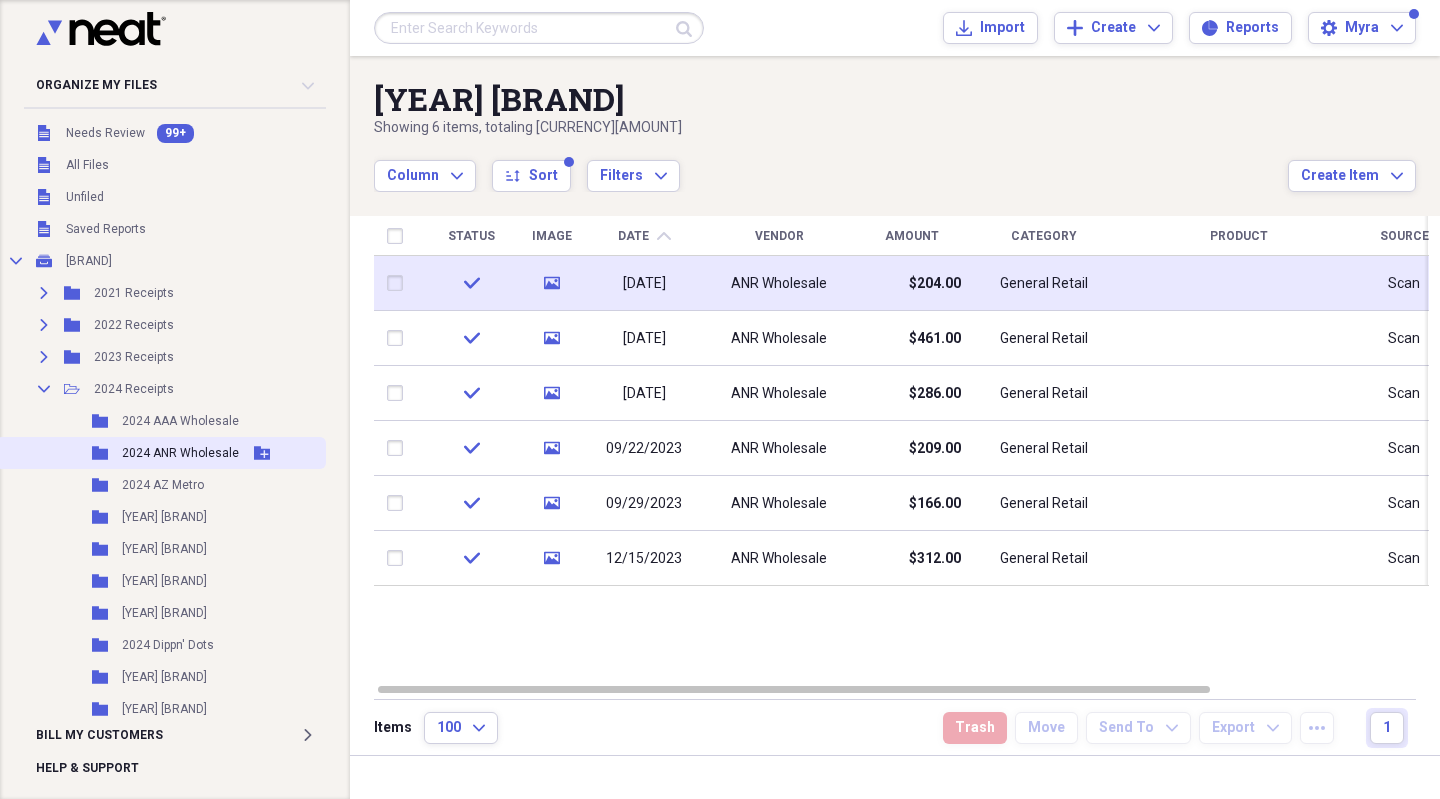 click on "2024 ANR Wholesale" at bounding box center [180, 453] 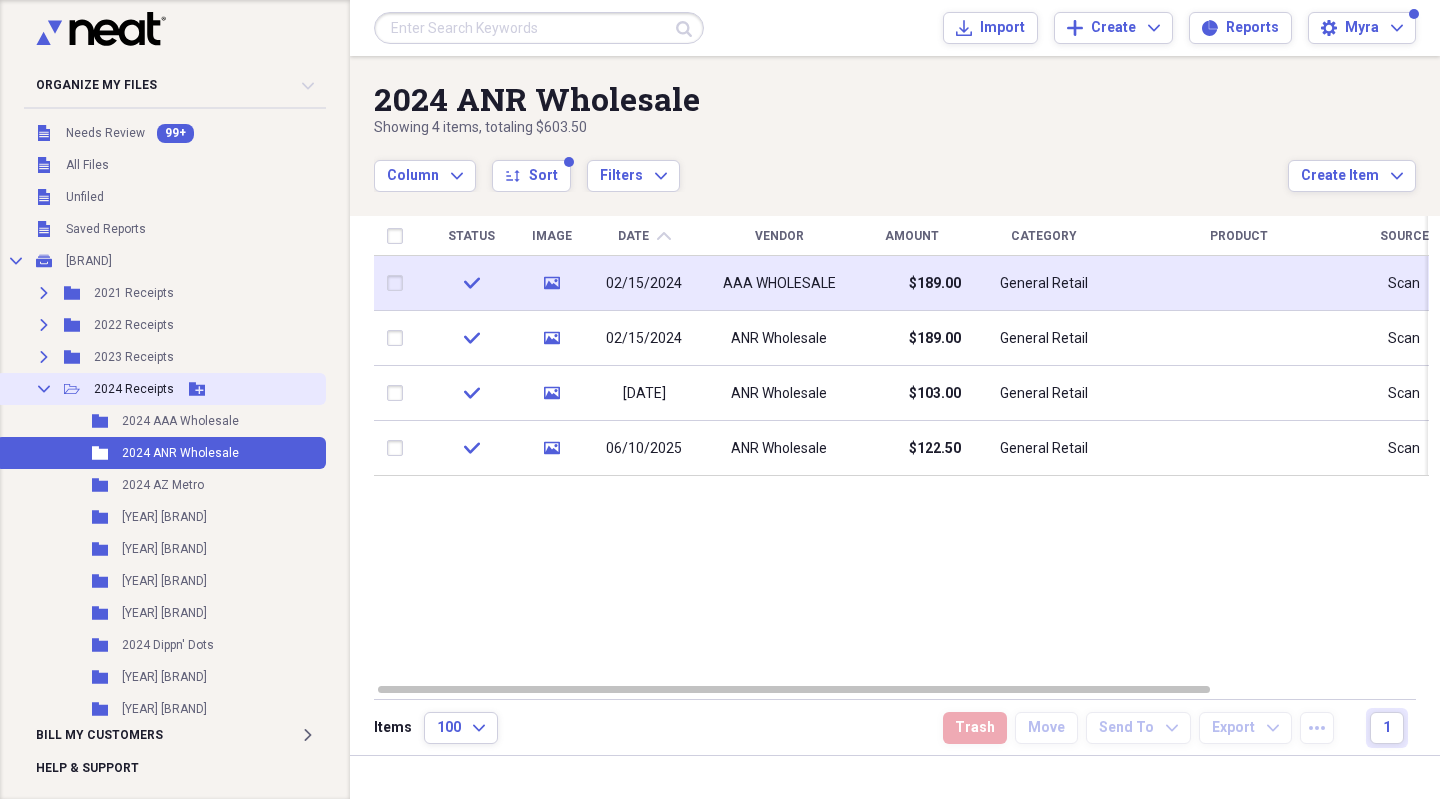 click on "Collapse" 